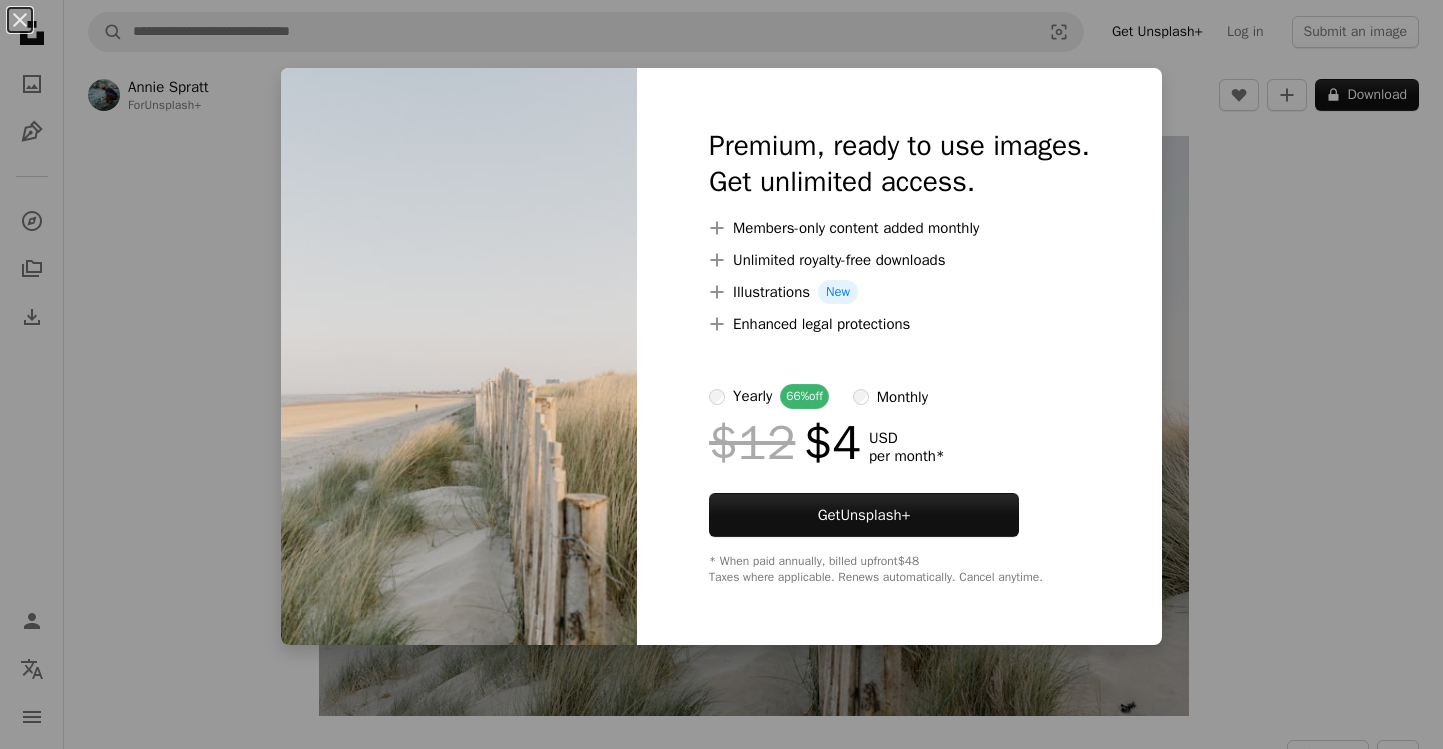 scroll, scrollTop: 0, scrollLeft: 0, axis: both 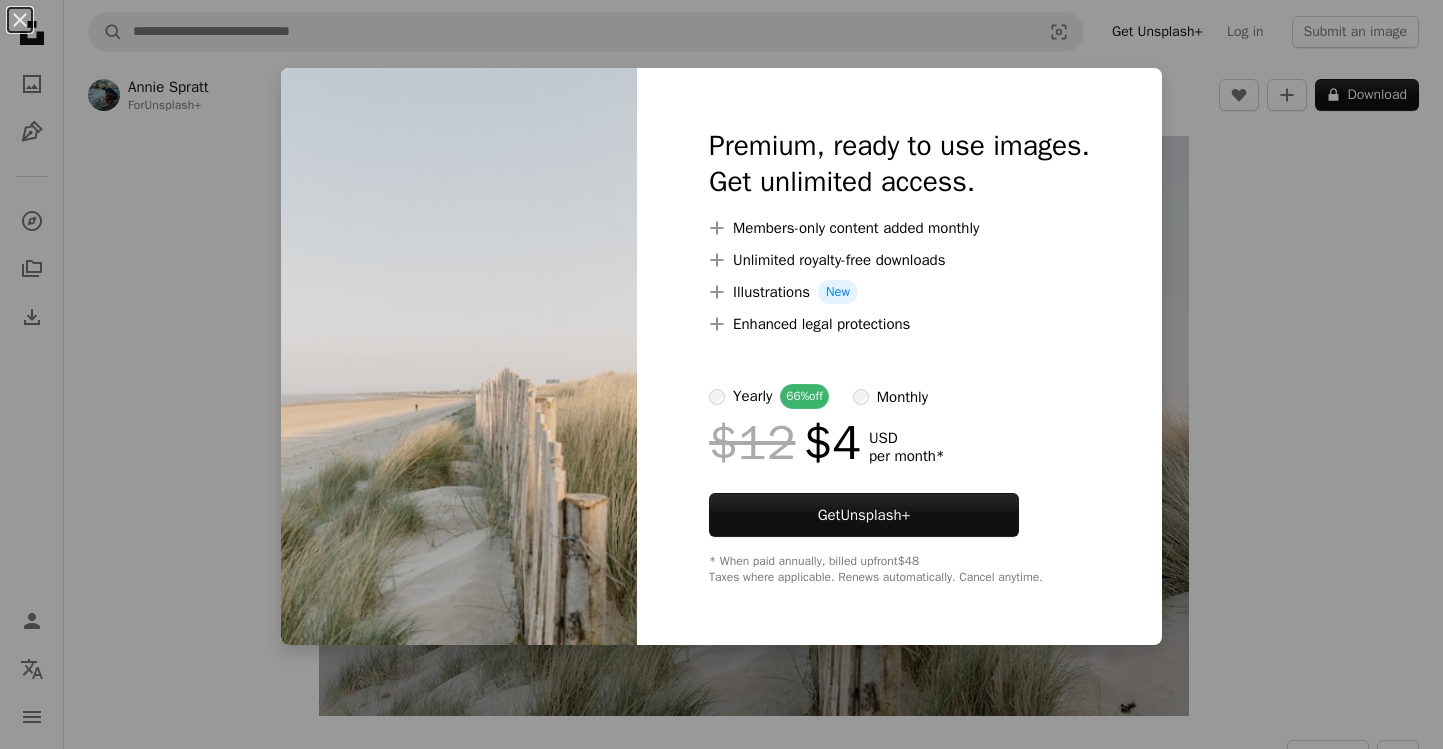 click on "monthly" at bounding box center [902, 397] 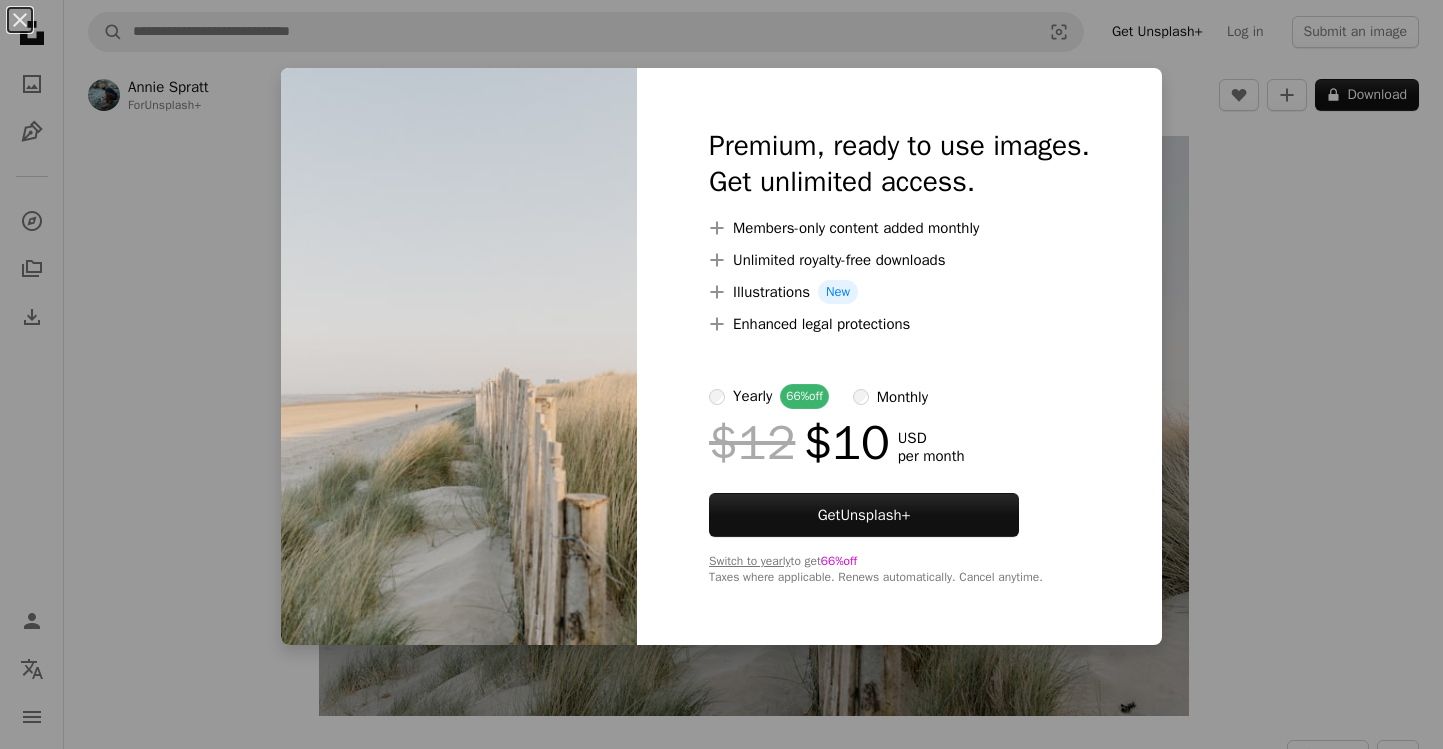 click on "Premium, ready to use images. Get unlimited access. A plus sign Members-only content added monthly A plus sign Unlimited royalty-free downloads A plus sign Illustrations  New A plus sign Enhanced legal protections yearly 66%  off monthly $12   $10 USD per month Get  Unsplash+ Switch to yearly  to get  66%  off Taxes where applicable. Renews automatically. Cancel anytime." at bounding box center [899, 356] 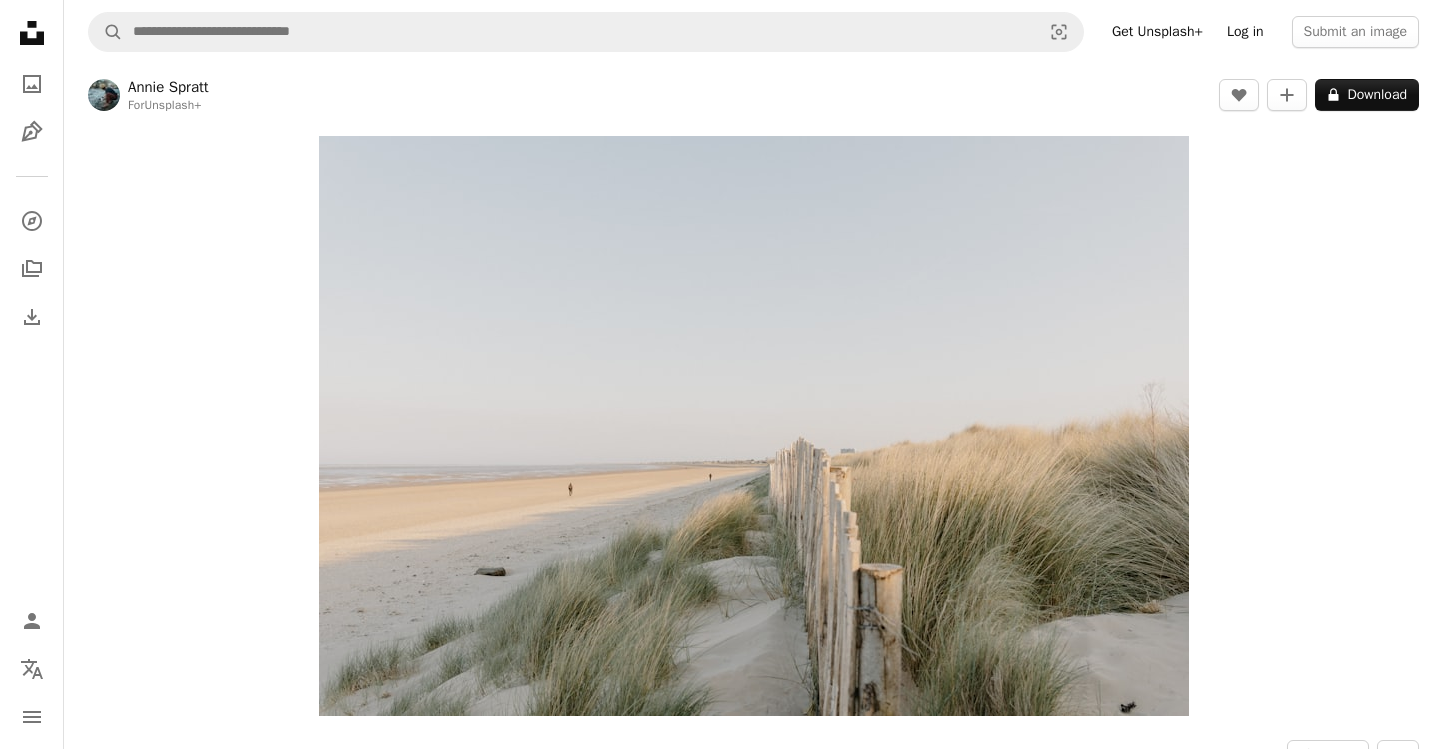 click on "Log in" at bounding box center [1245, 32] 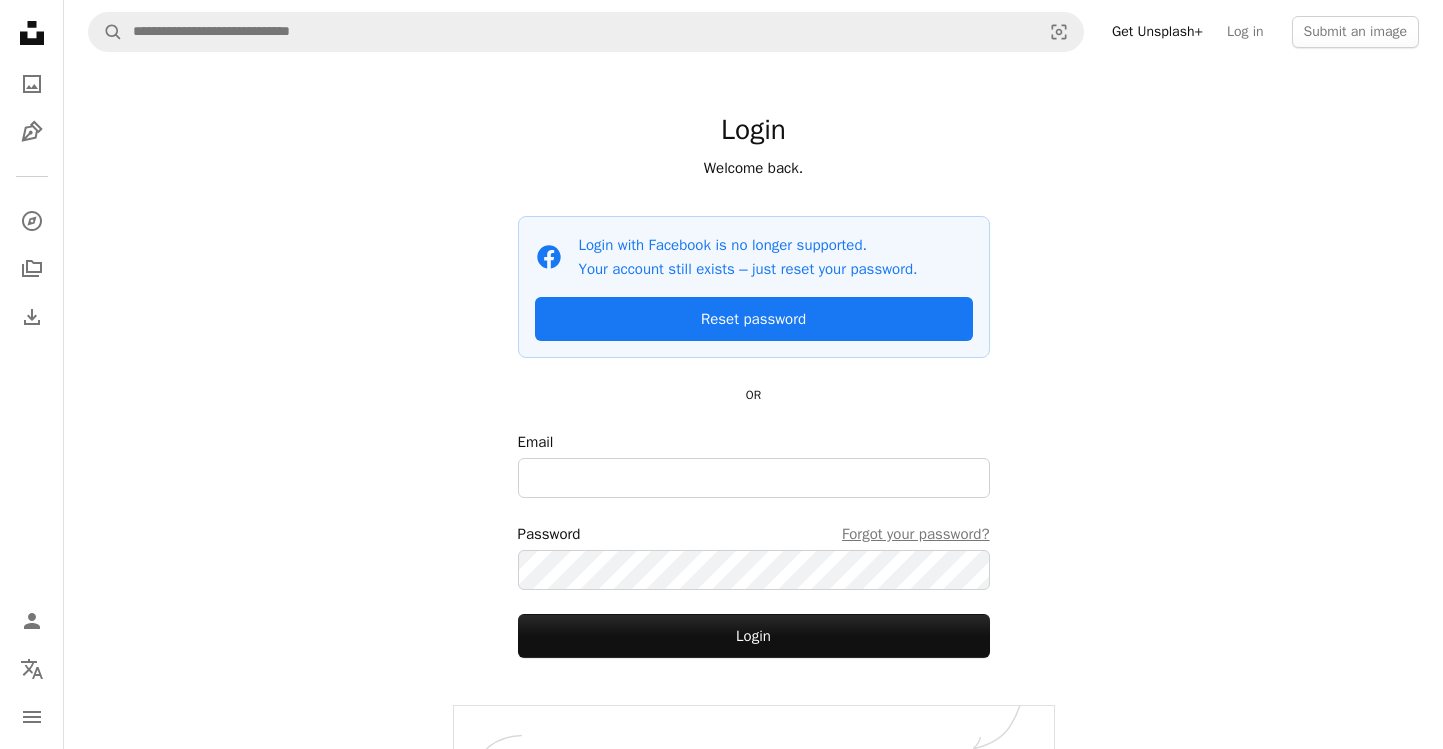 scroll, scrollTop: 61, scrollLeft: 0, axis: vertical 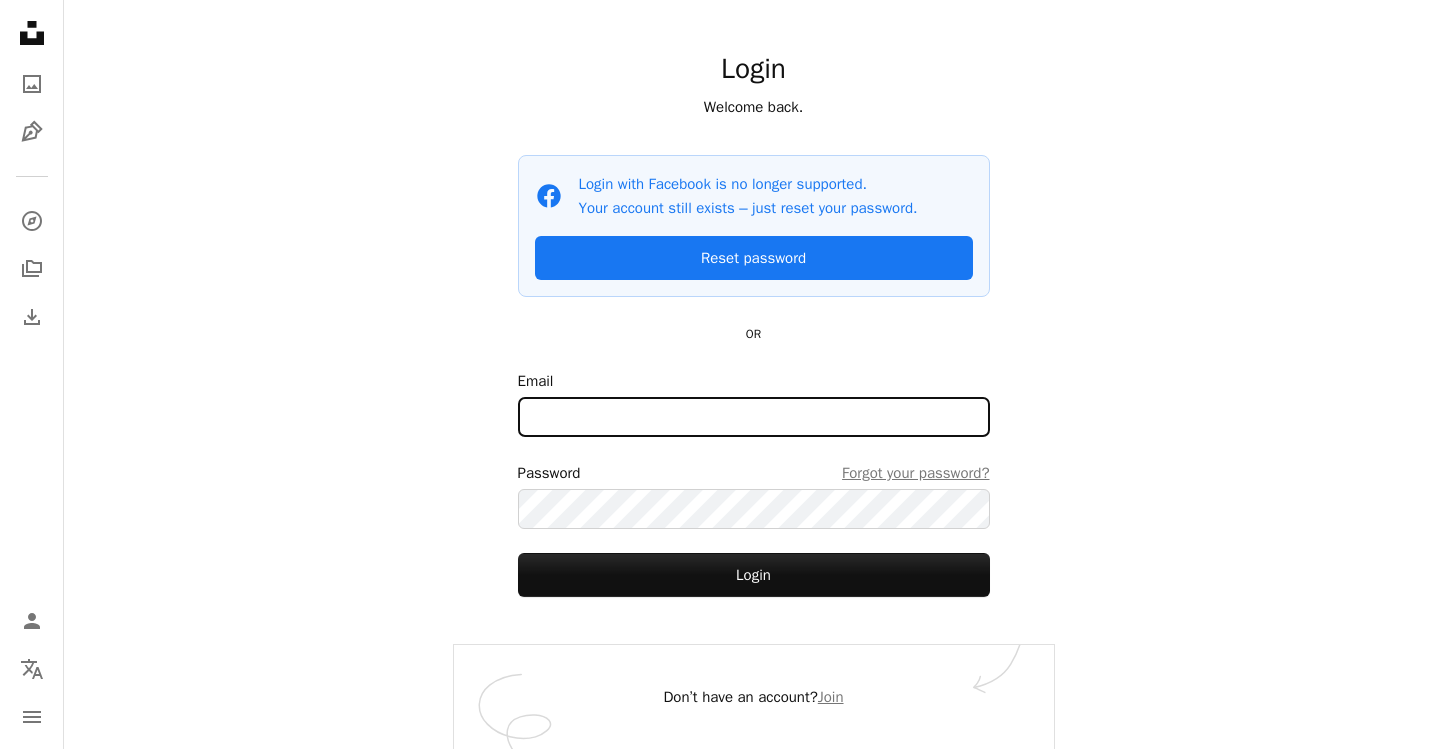click on "Email" at bounding box center [754, 417] 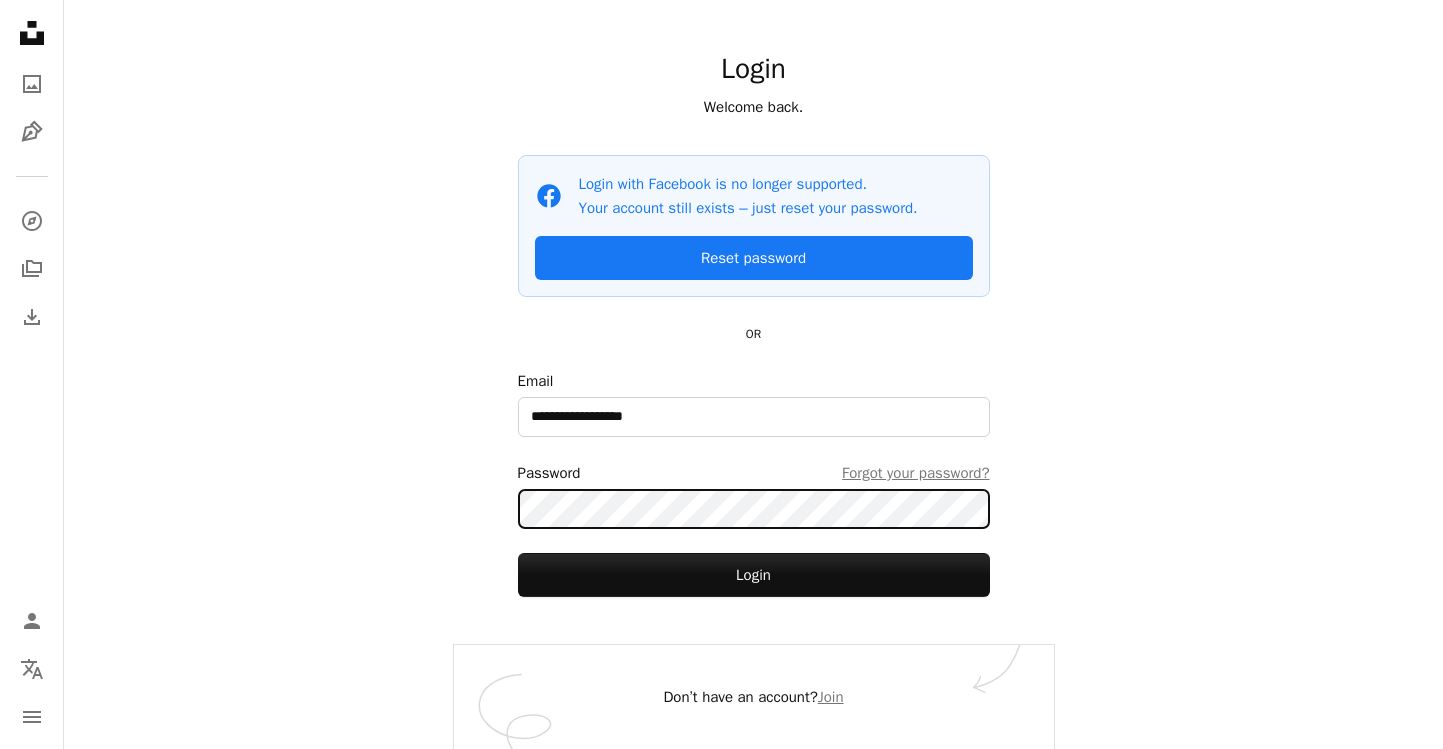 click on "Login" at bounding box center [754, 575] 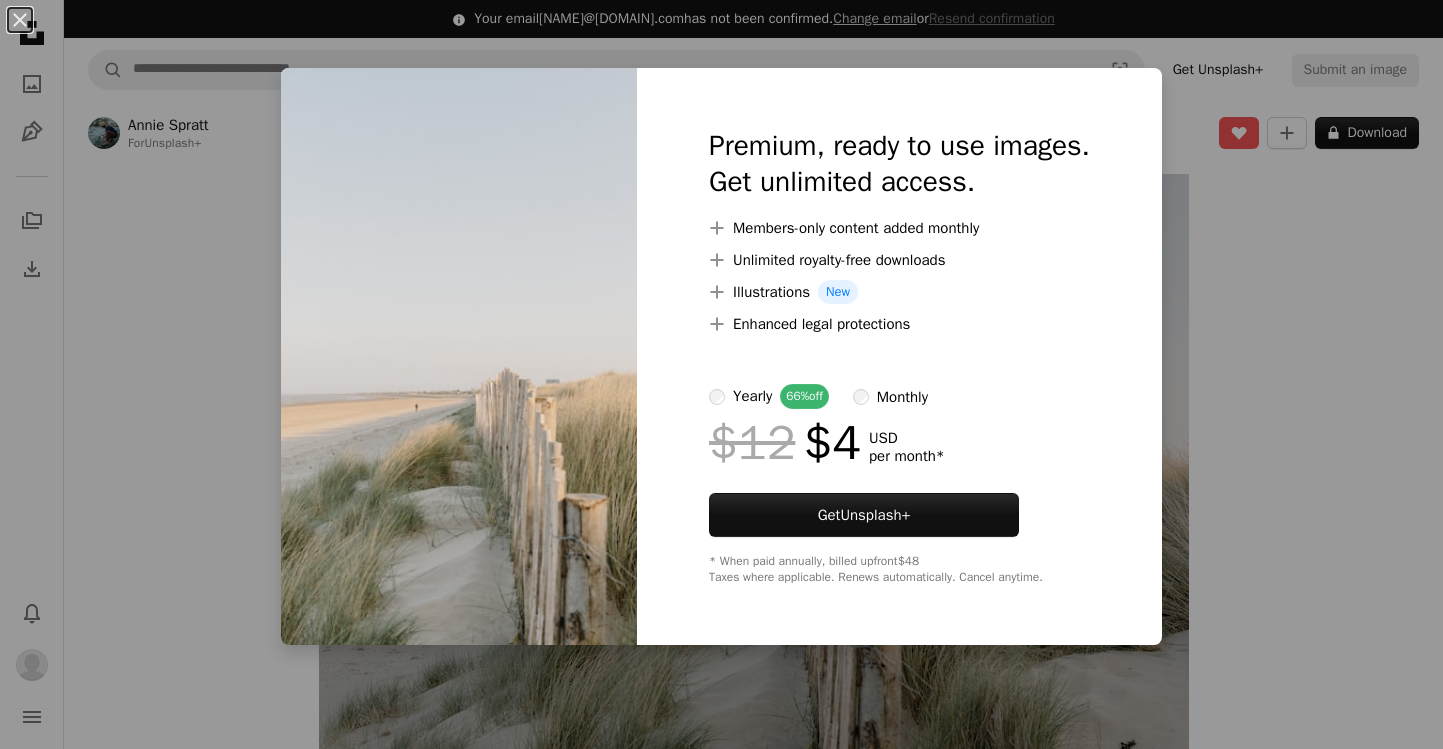 scroll, scrollTop: 0, scrollLeft: 0, axis: both 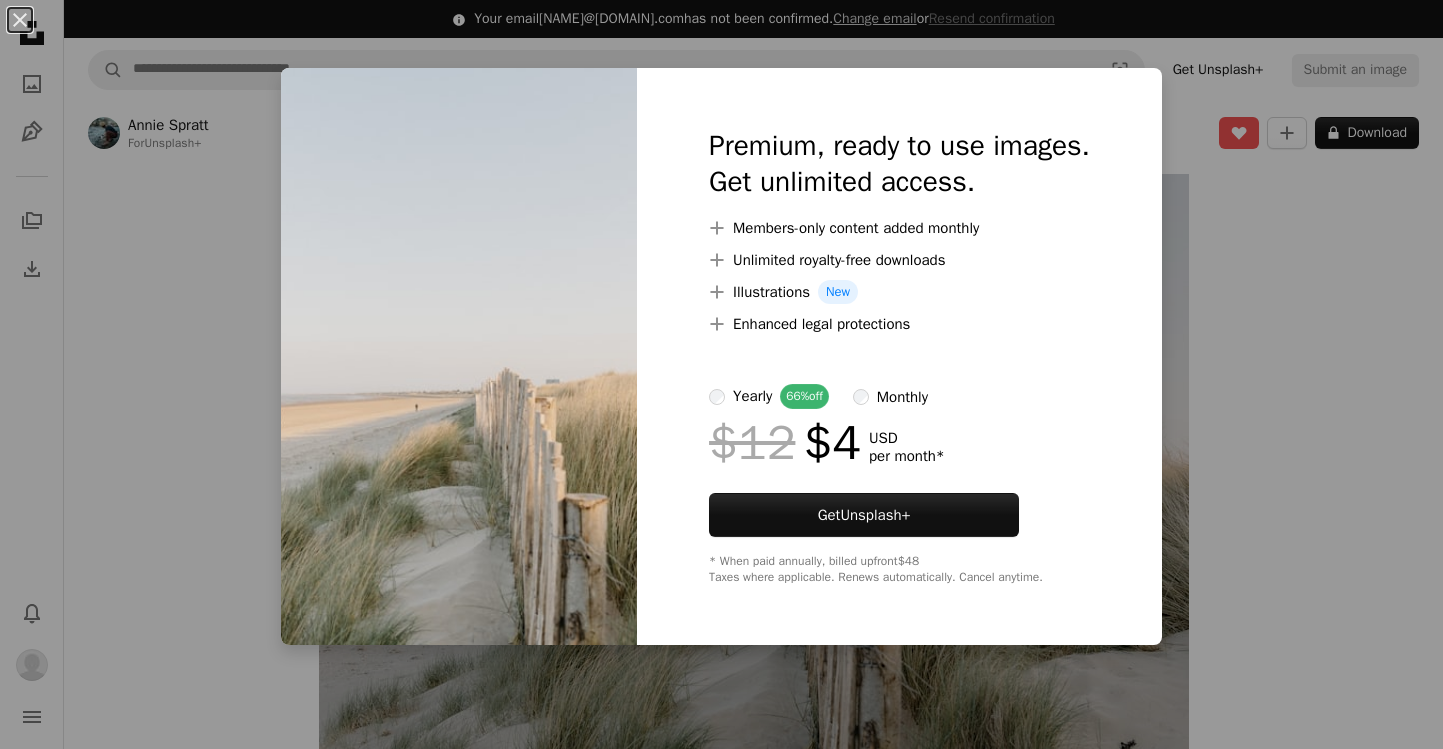 click on "An X shape Premium, ready to use images. Get unlimited access. A plus sign Members-only content added monthly A plus sign Unlimited royalty-free downloads A plus sign Illustrations  New A plus sign Enhanced legal protections yearly 66%  off monthly $12   $4 USD per month * Get  Unsplash+ * When paid annually, billed upfront  $48 Taxes where applicable. Renews automatically. Cancel anytime." at bounding box center (721, 374) 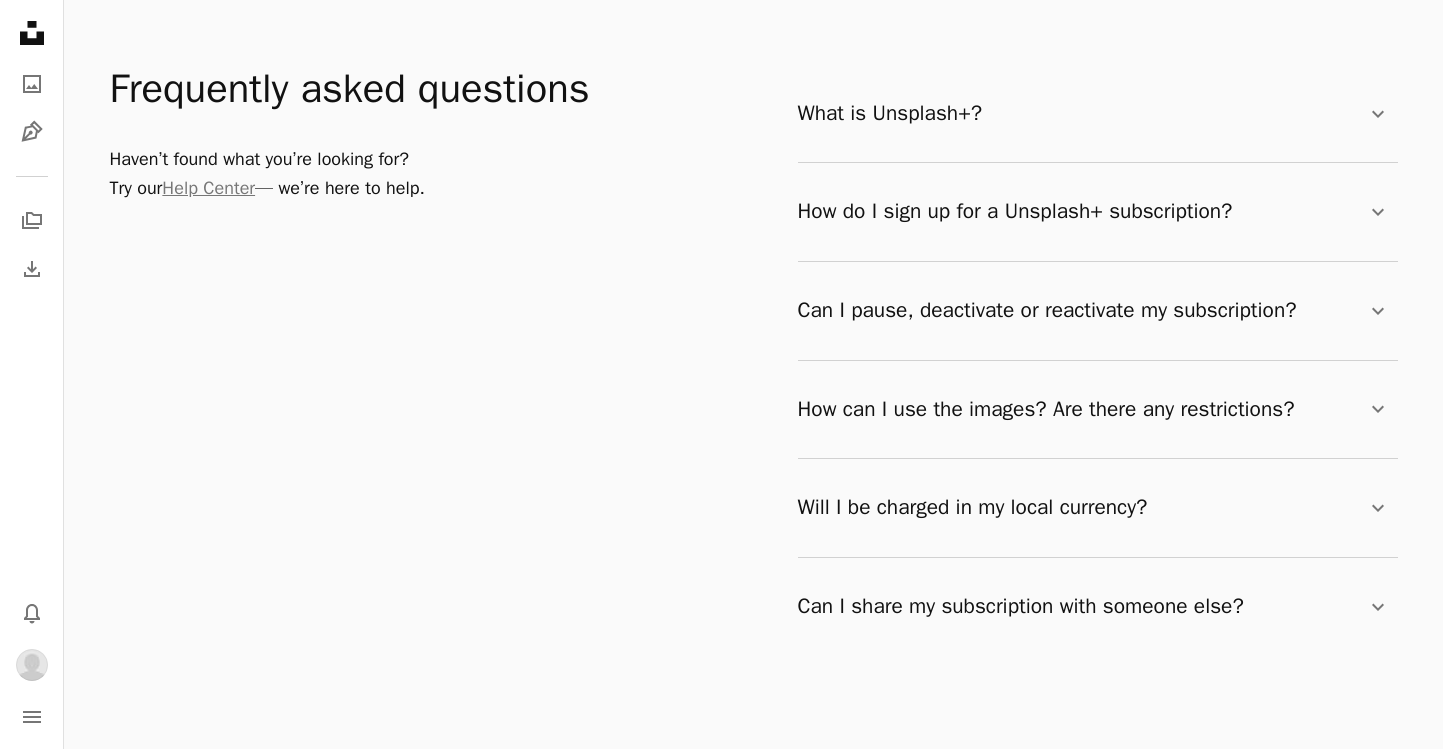 scroll, scrollTop: 3257, scrollLeft: 0, axis: vertical 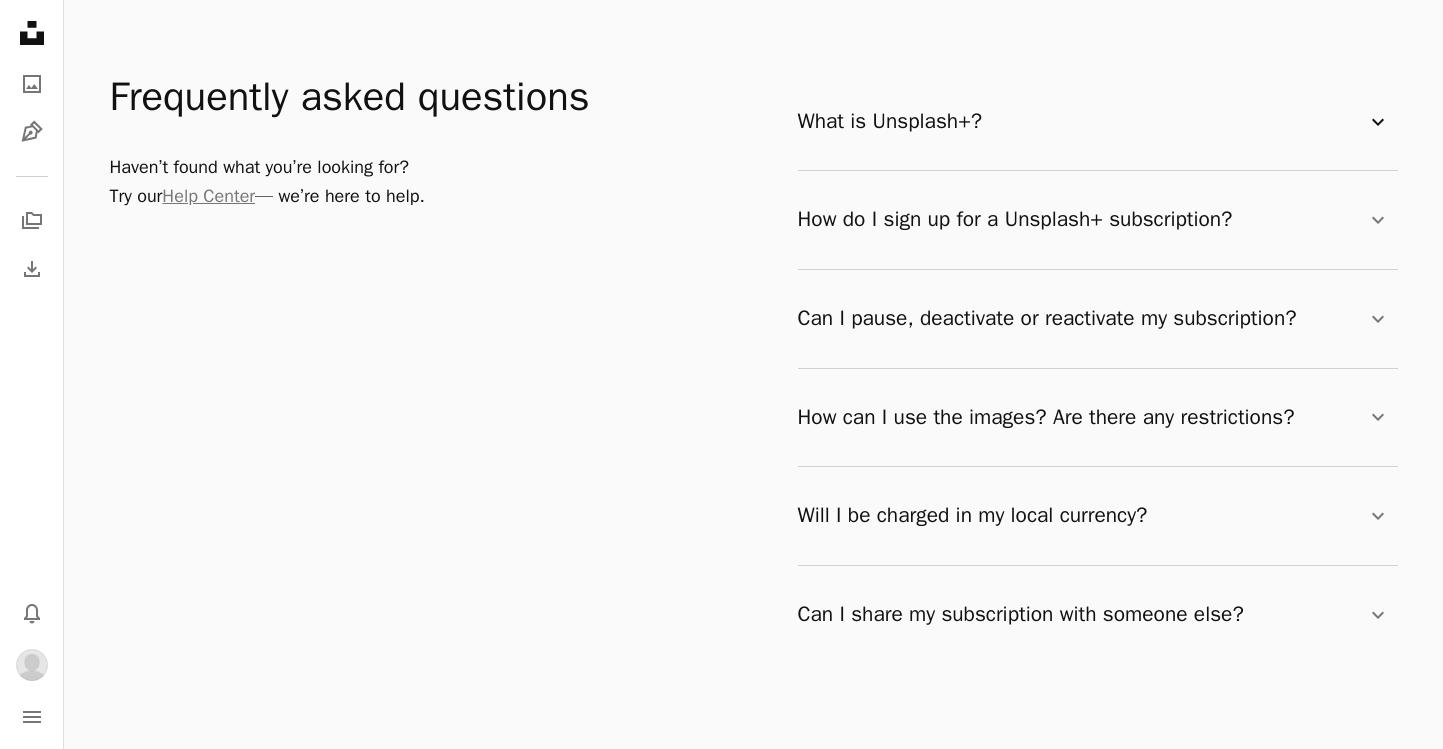 click on "What is Unsplash+? Chevron down" at bounding box center [1094, 122] 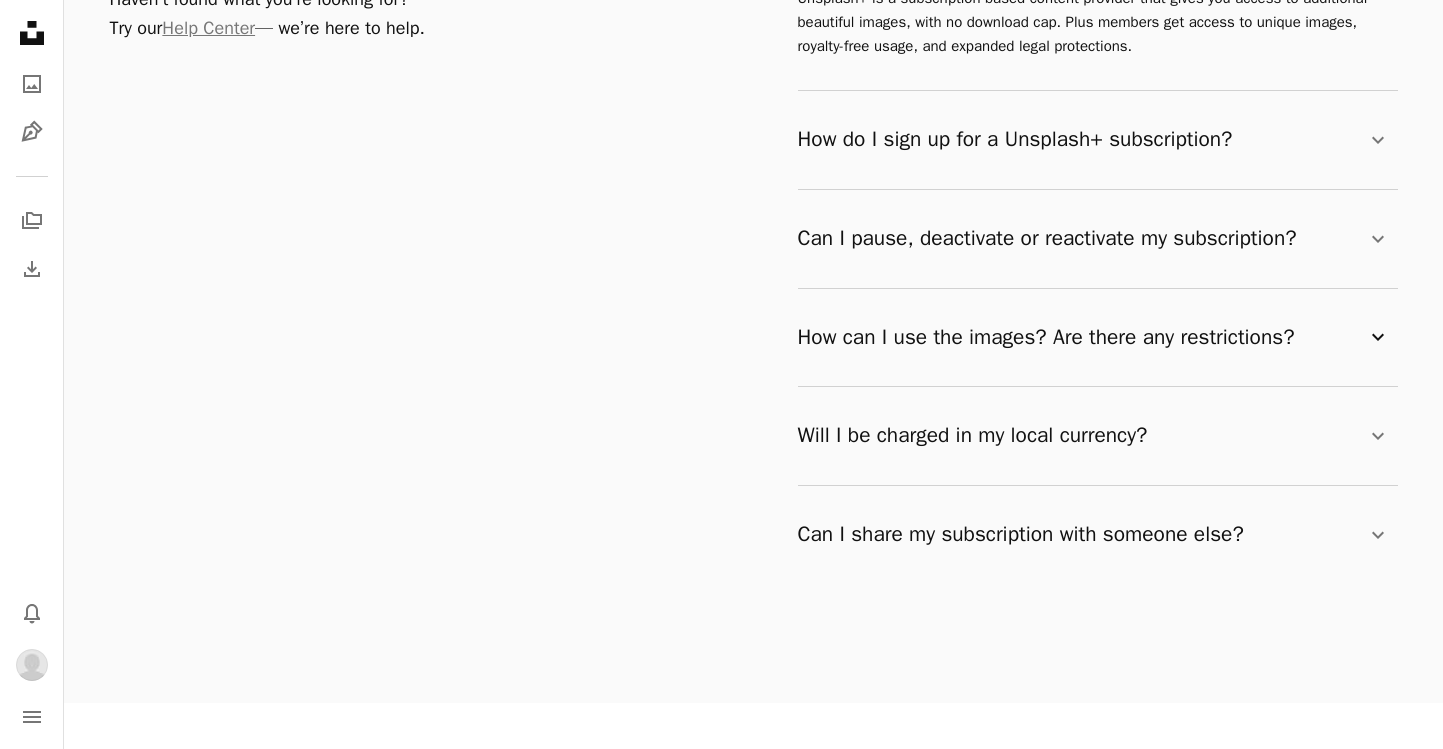 scroll, scrollTop: 3426, scrollLeft: 0, axis: vertical 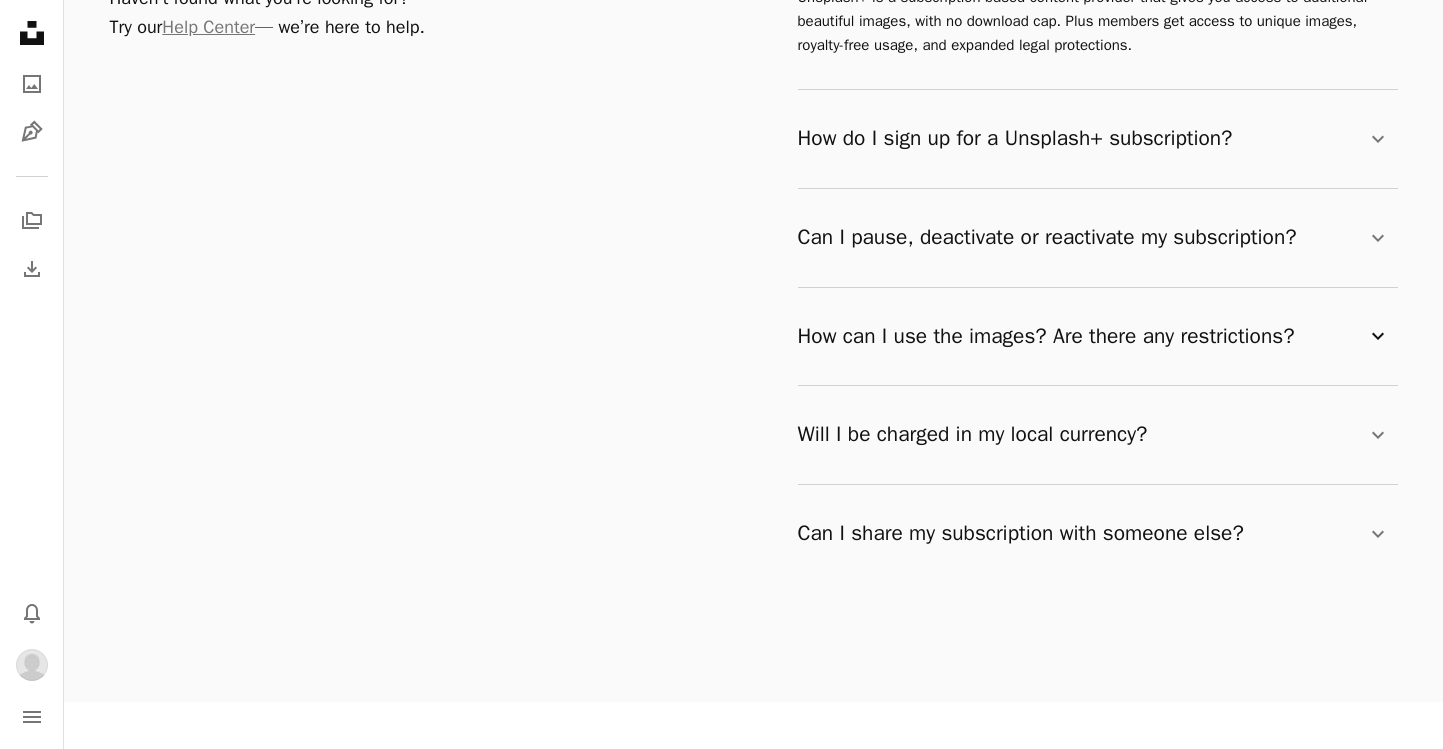 click on "How can I use the images? Are there any restrictions? Chevron down" at bounding box center [1094, 337] 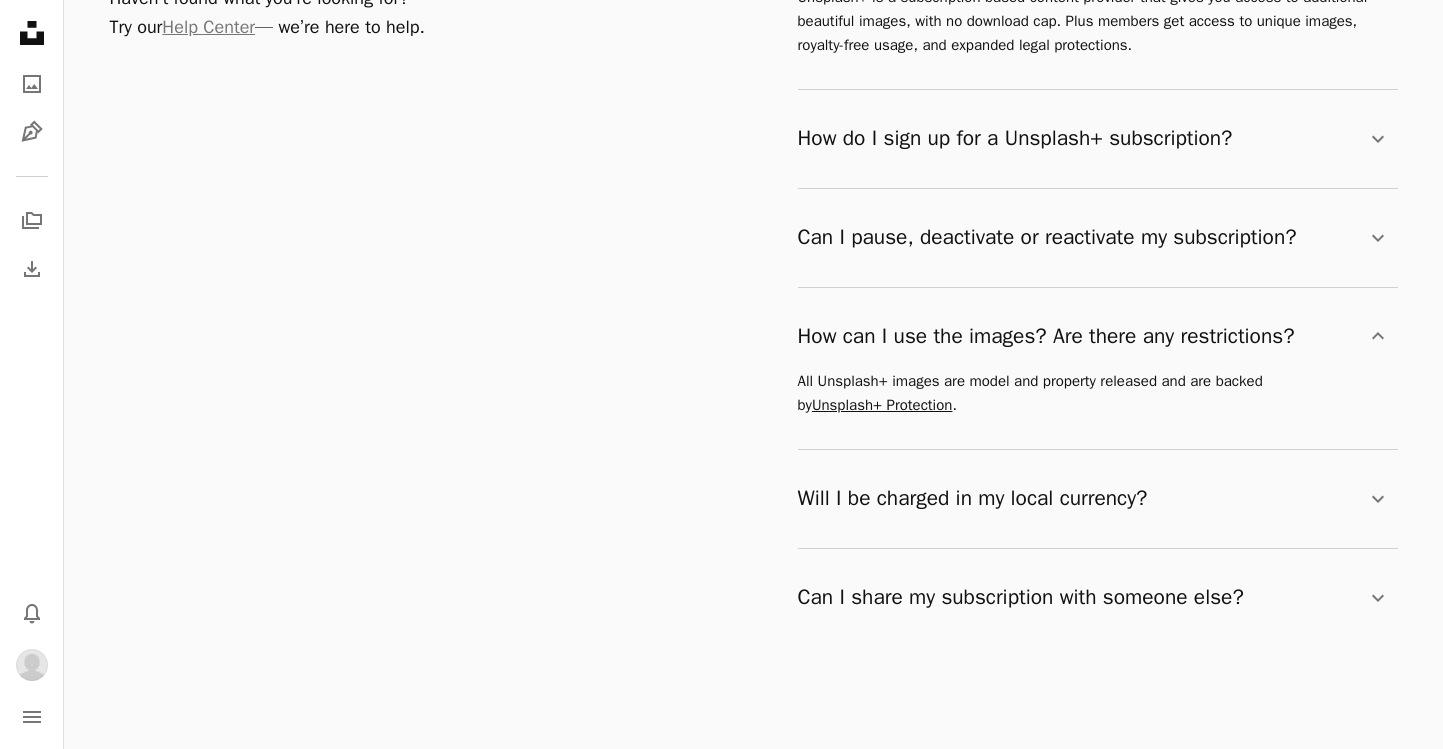 click on "Unsplash+ Protection" at bounding box center [882, 405] 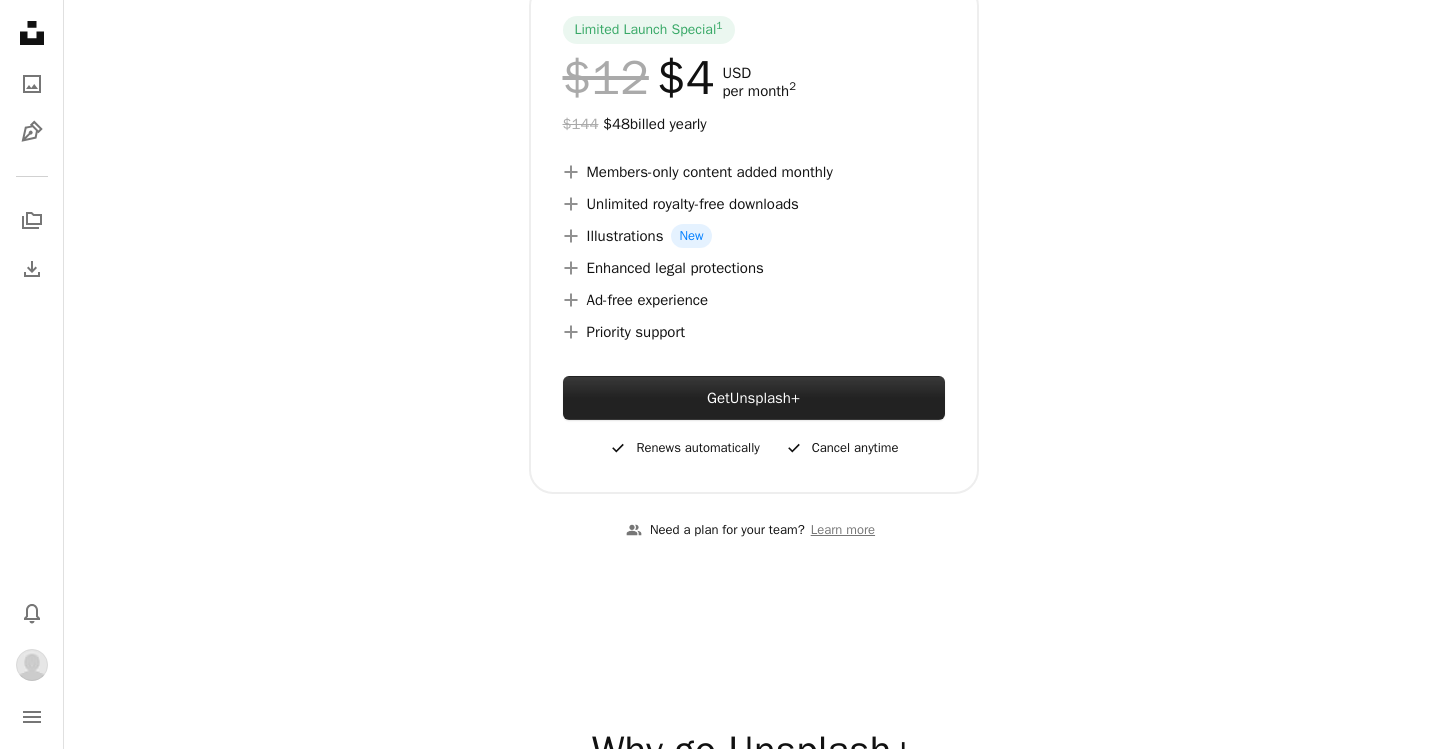 scroll, scrollTop: 405, scrollLeft: 0, axis: vertical 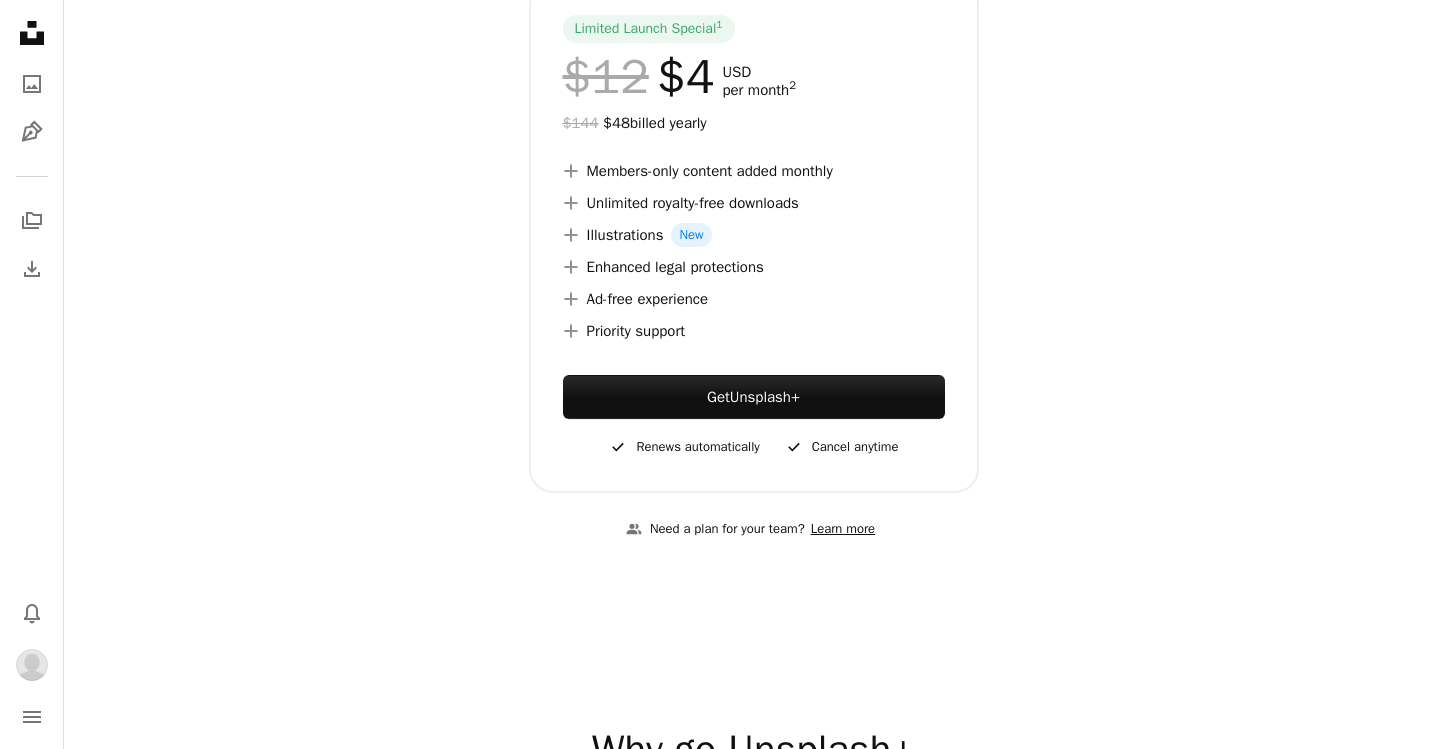 click on "Learn more" at bounding box center [843, 529] 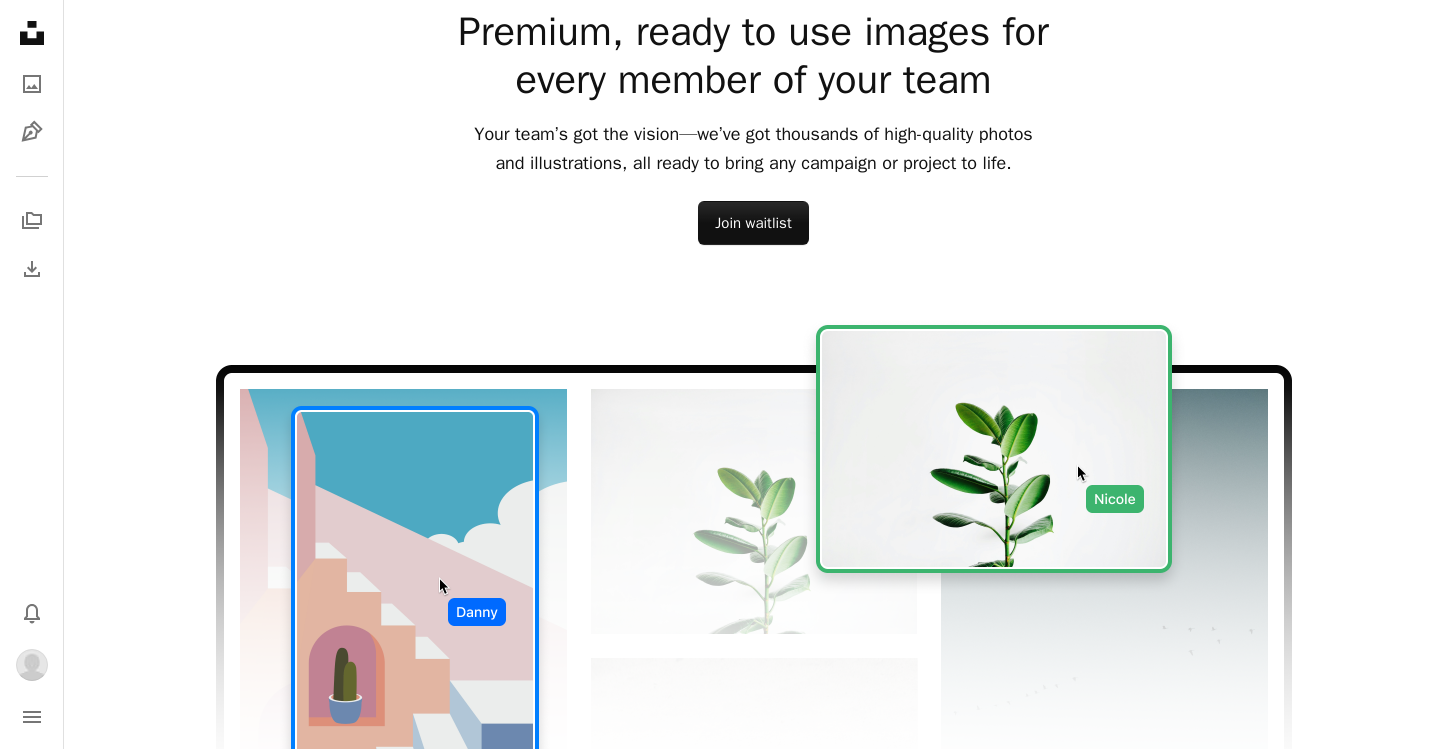 scroll, scrollTop: 0, scrollLeft: 0, axis: both 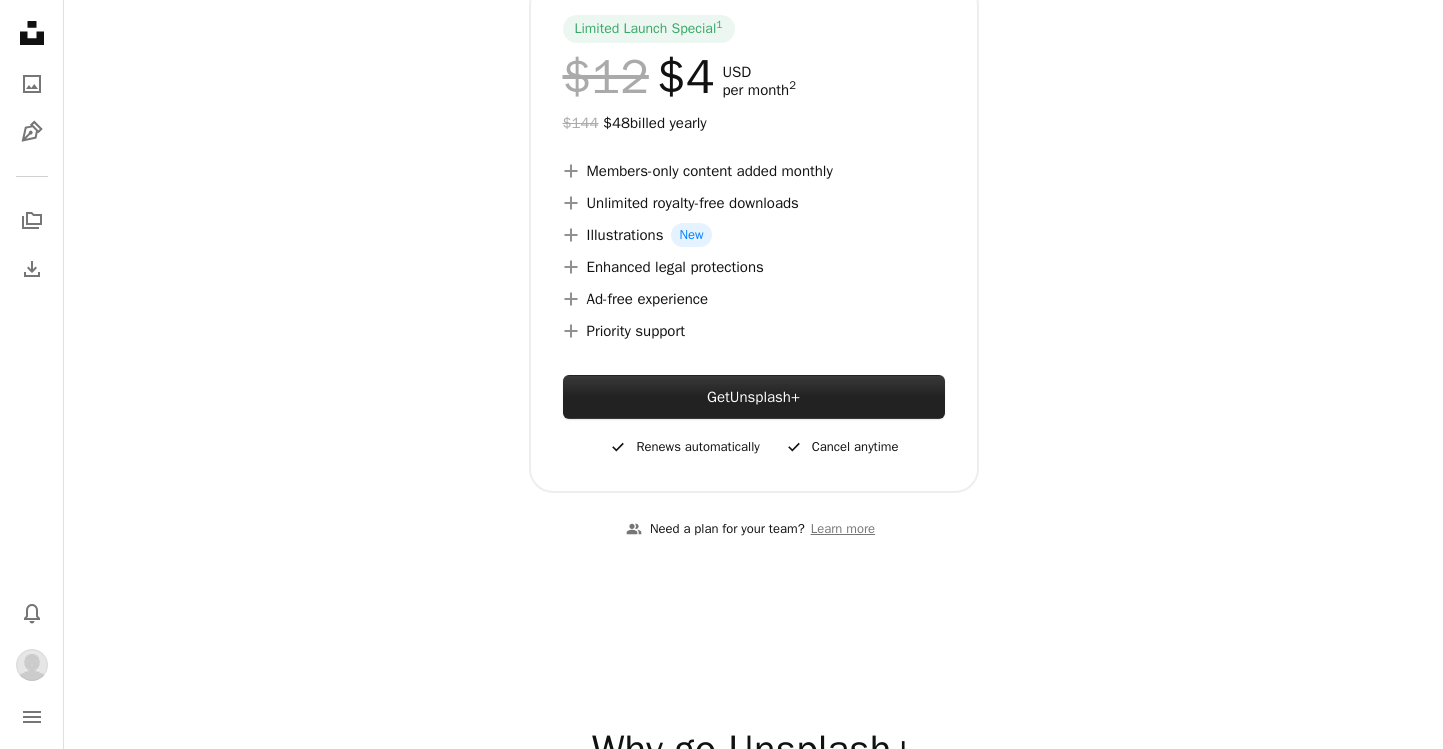 click on "Unsplash+" at bounding box center [765, 397] 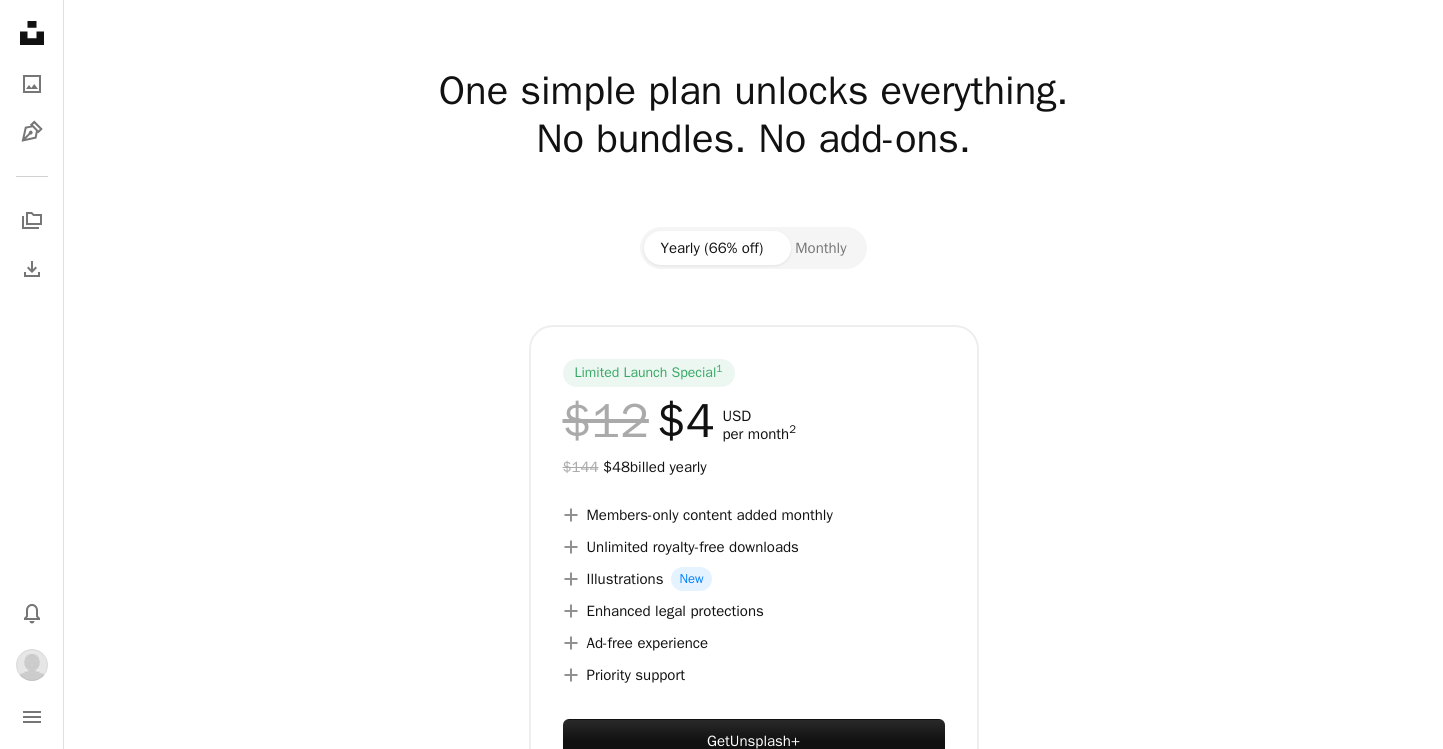 scroll, scrollTop: 109, scrollLeft: 0, axis: vertical 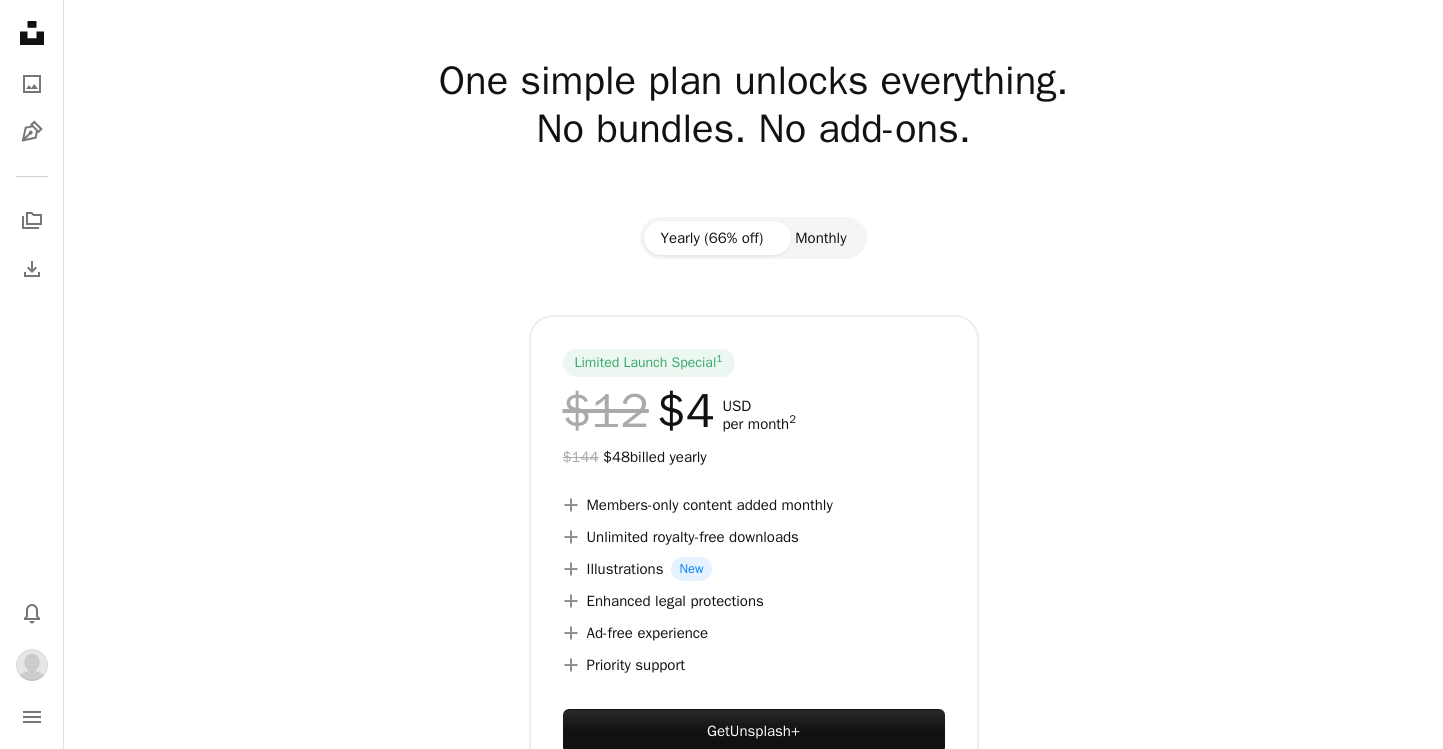 click on "Monthly" at bounding box center [820, 238] 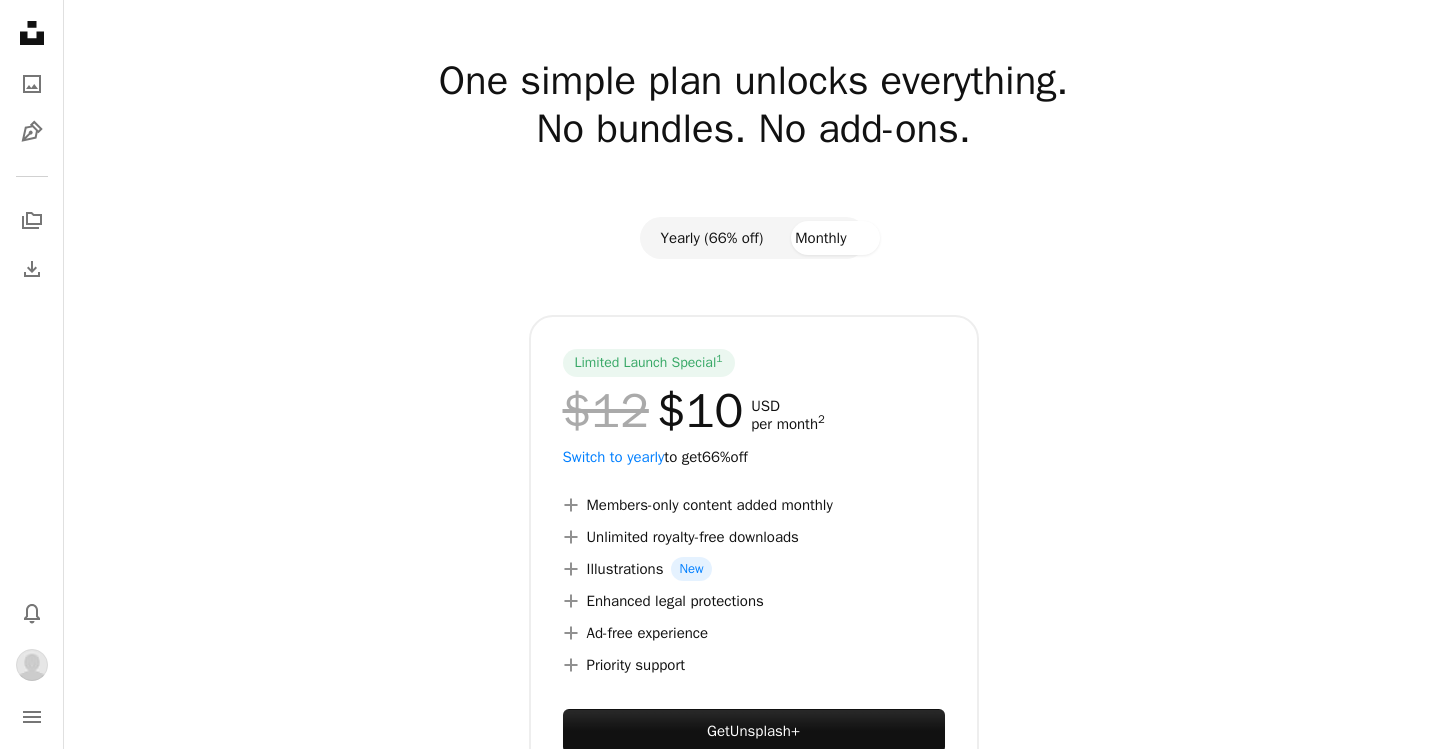 click on "Yearly (66% off)" at bounding box center (711, 238) 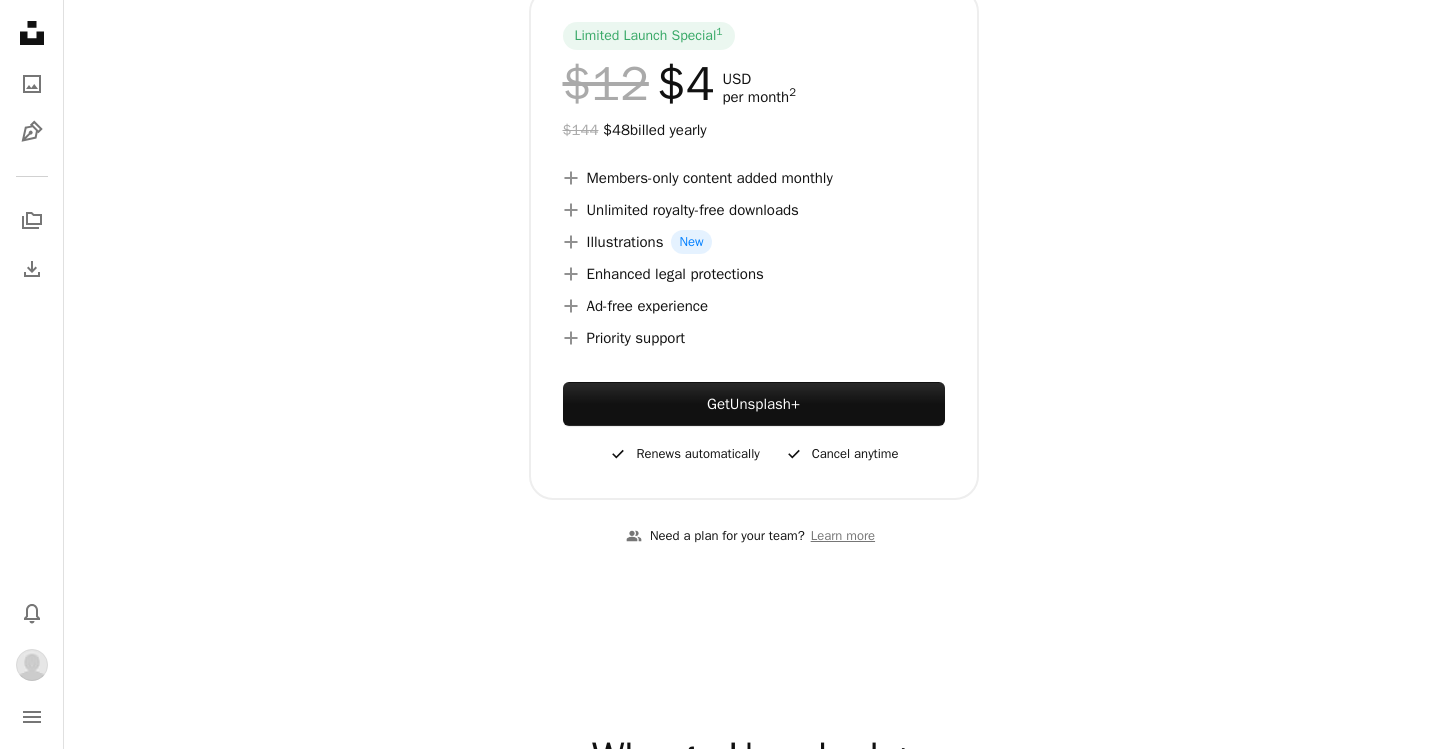 scroll, scrollTop: 446, scrollLeft: 0, axis: vertical 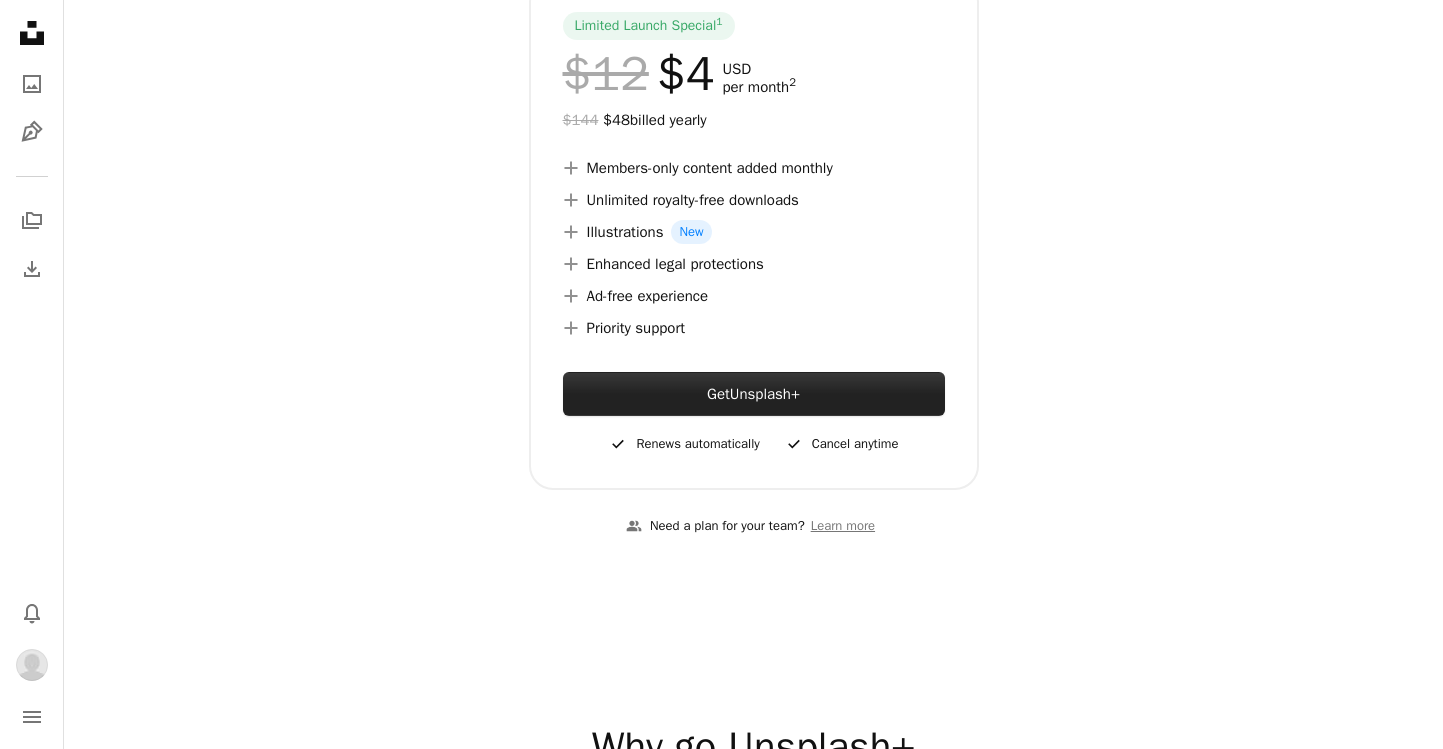 click on "Unsplash+" at bounding box center (765, 394) 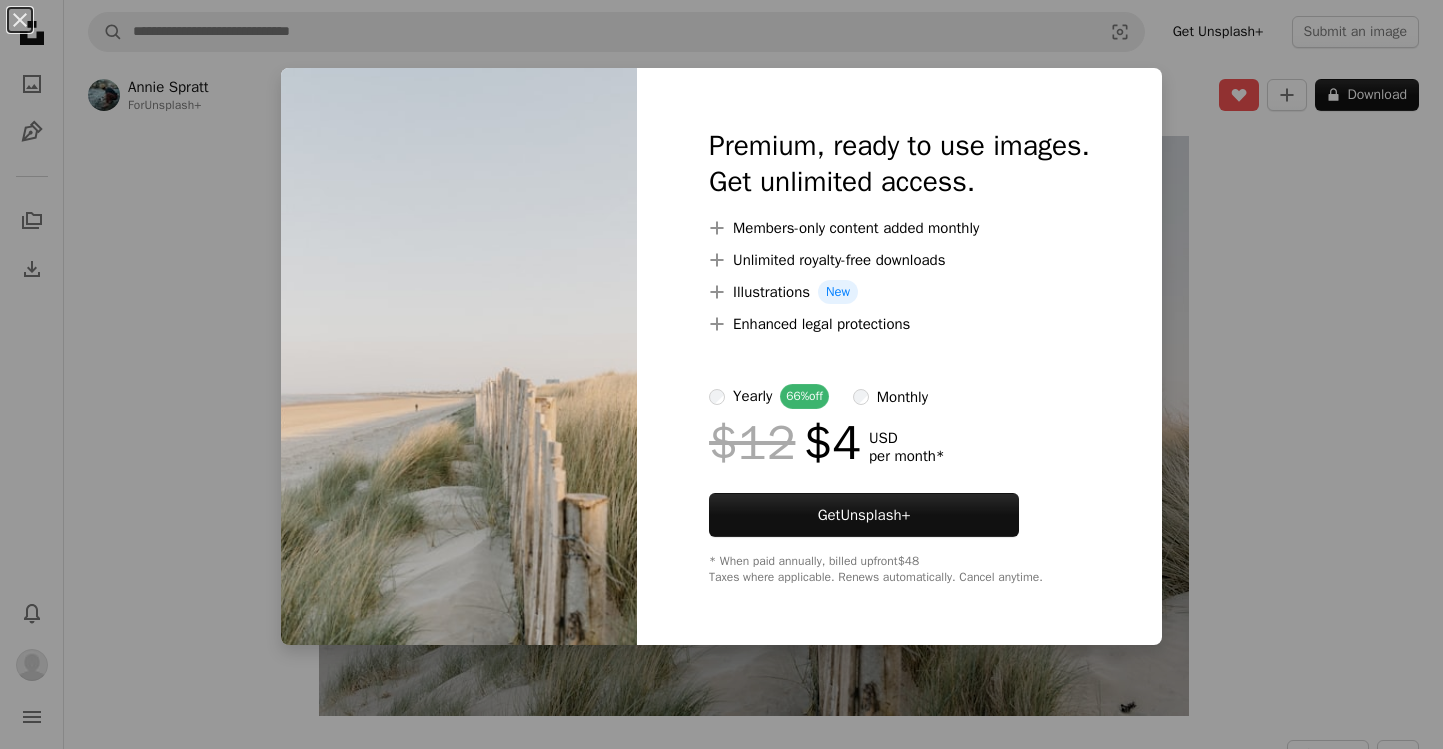 scroll, scrollTop: 0, scrollLeft: 0, axis: both 